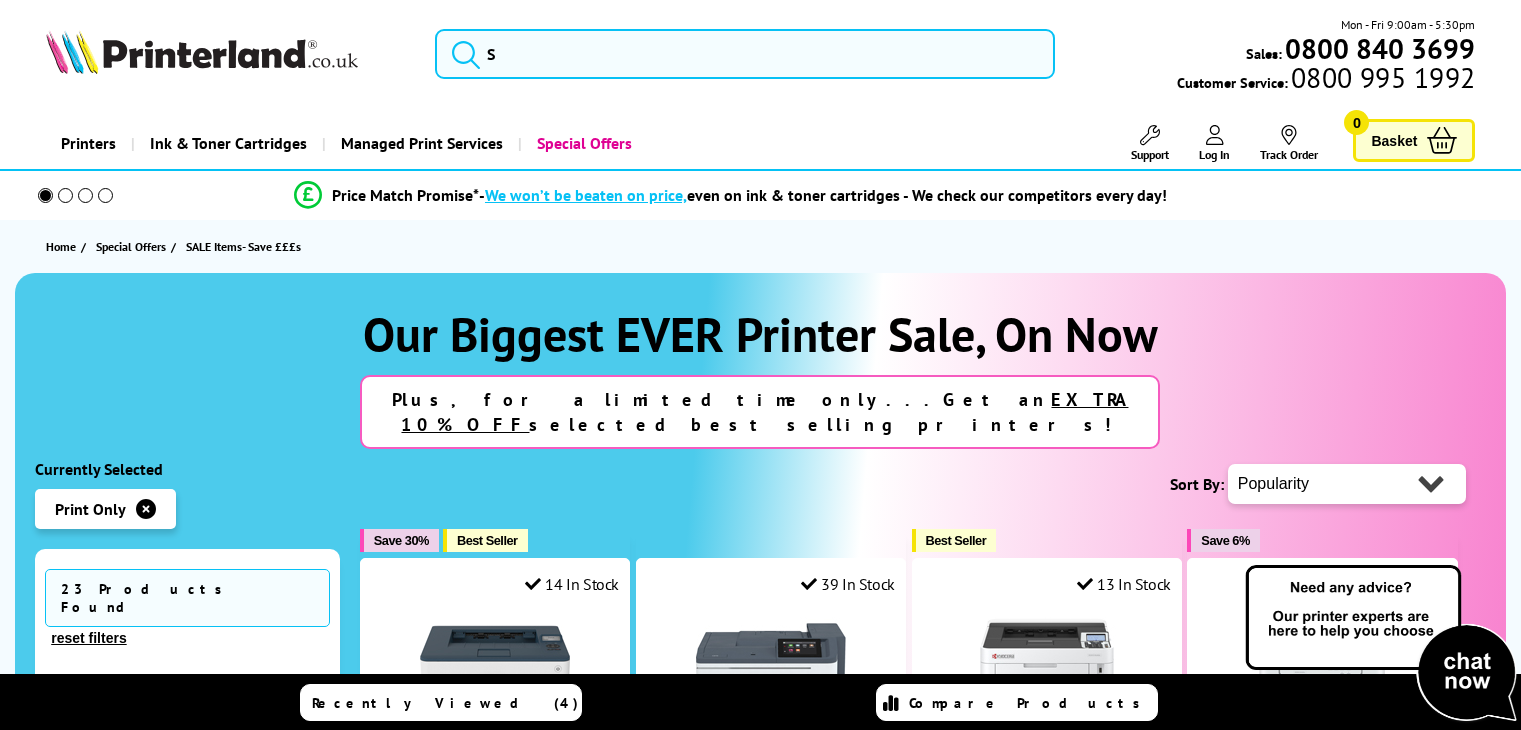 scroll, scrollTop: 0, scrollLeft: 0, axis: both 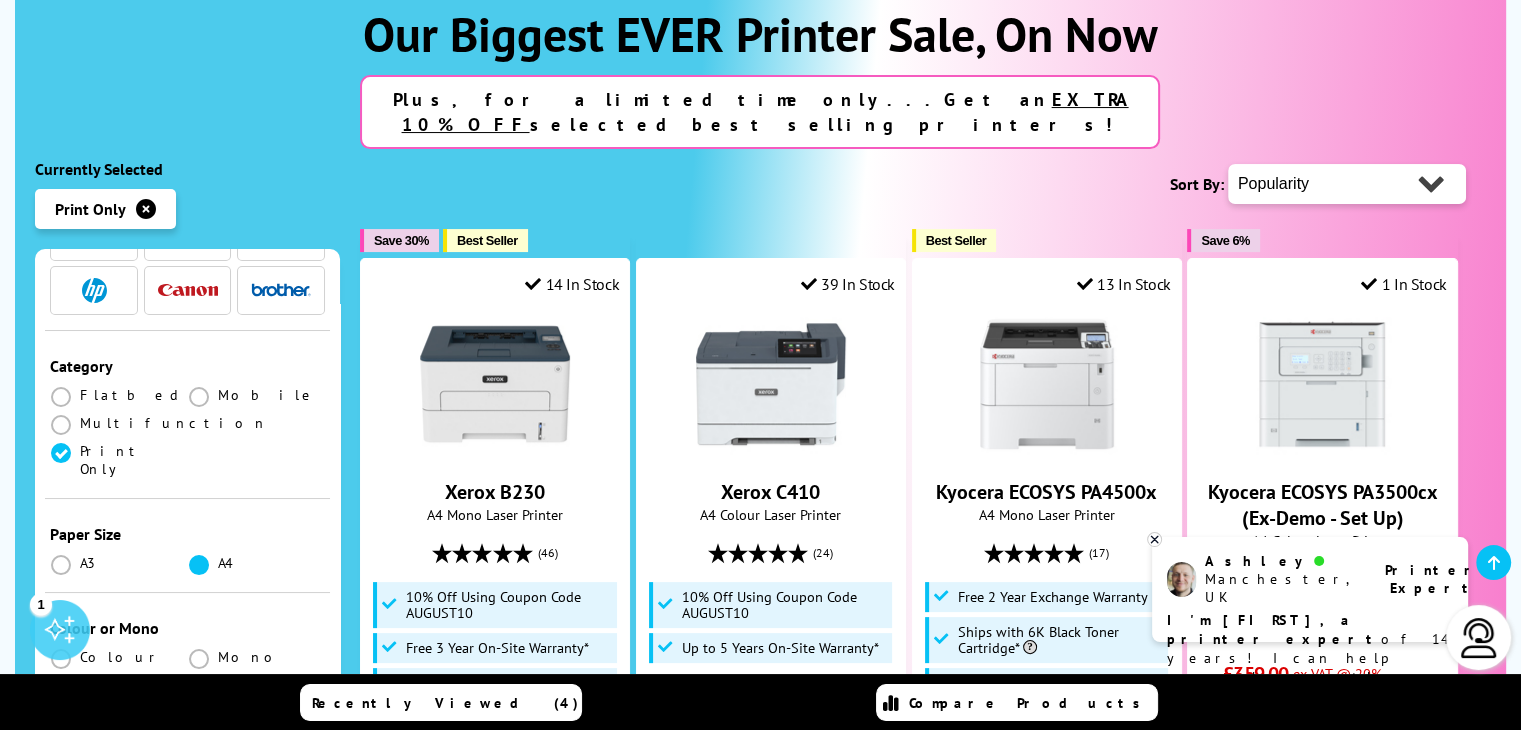 click at bounding box center [199, 565] 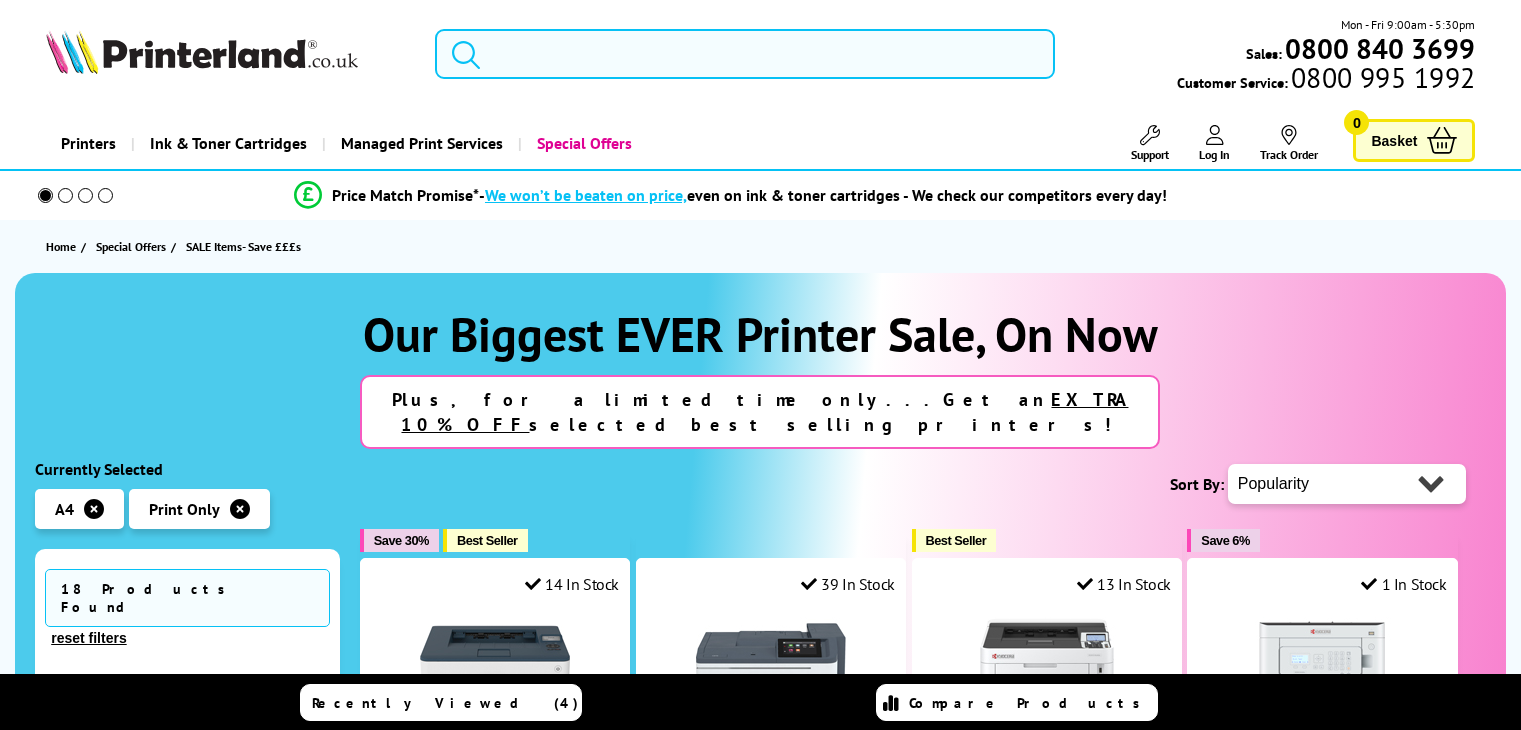 scroll, scrollTop: 0, scrollLeft: 0, axis: both 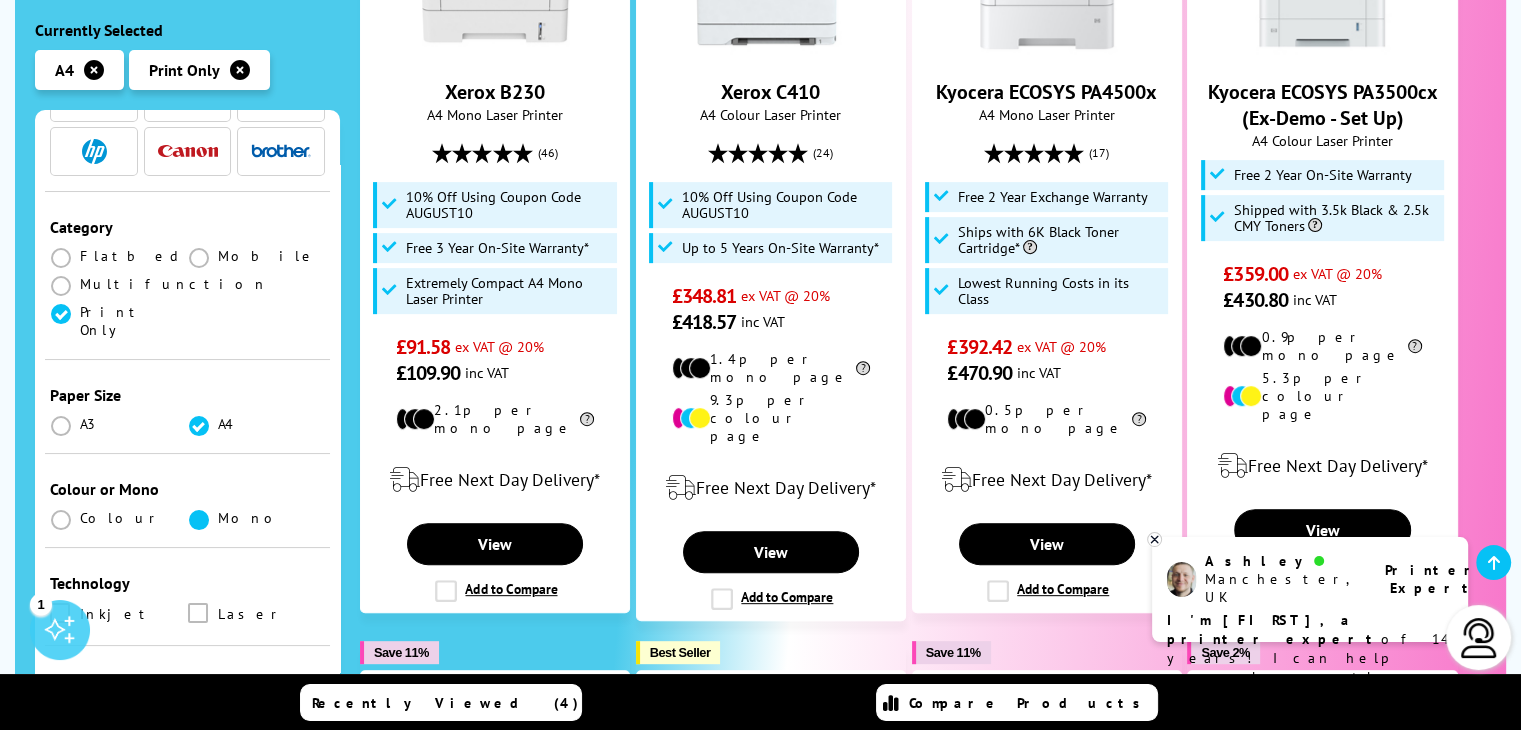 click at bounding box center (199, 520) 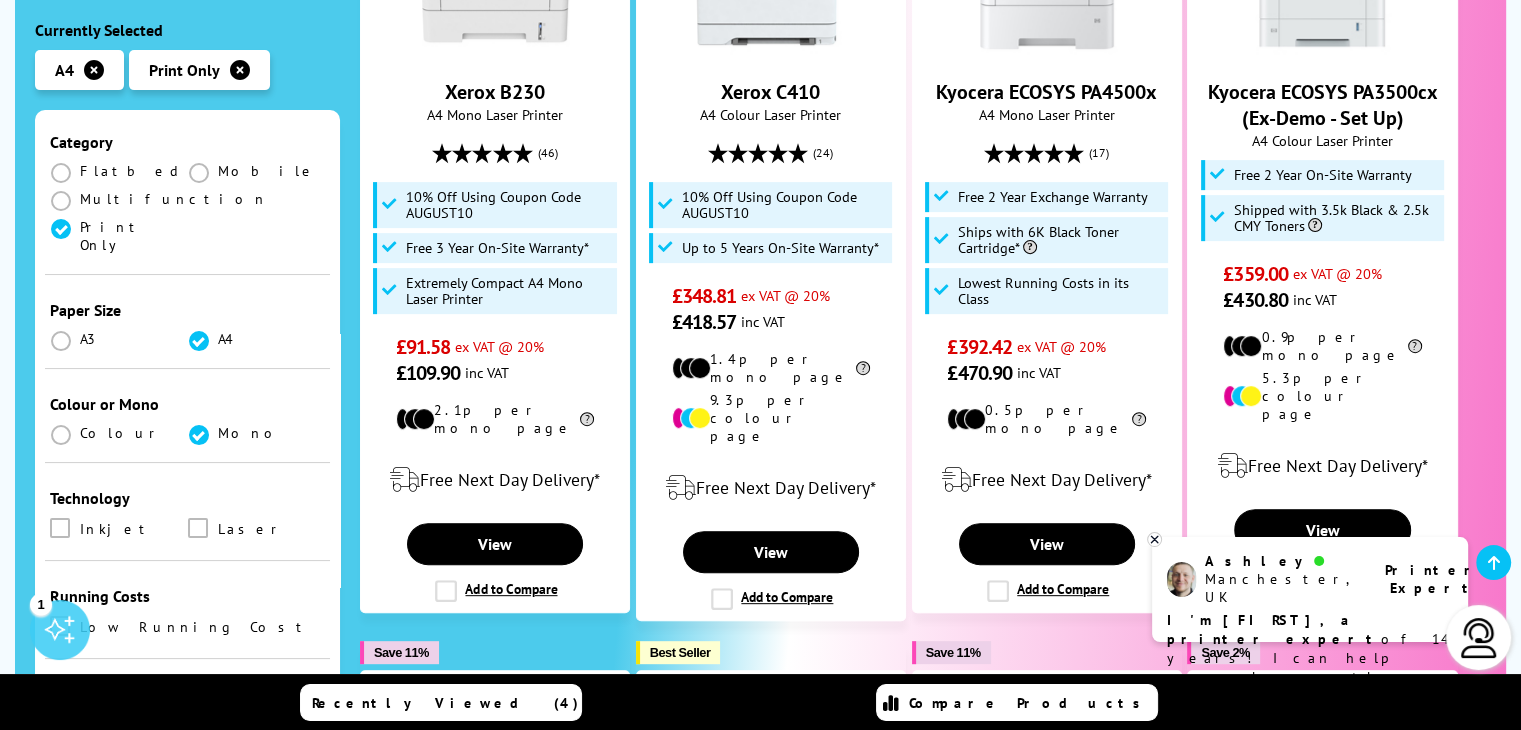 scroll, scrollTop: 400, scrollLeft: 0, axis: vertical 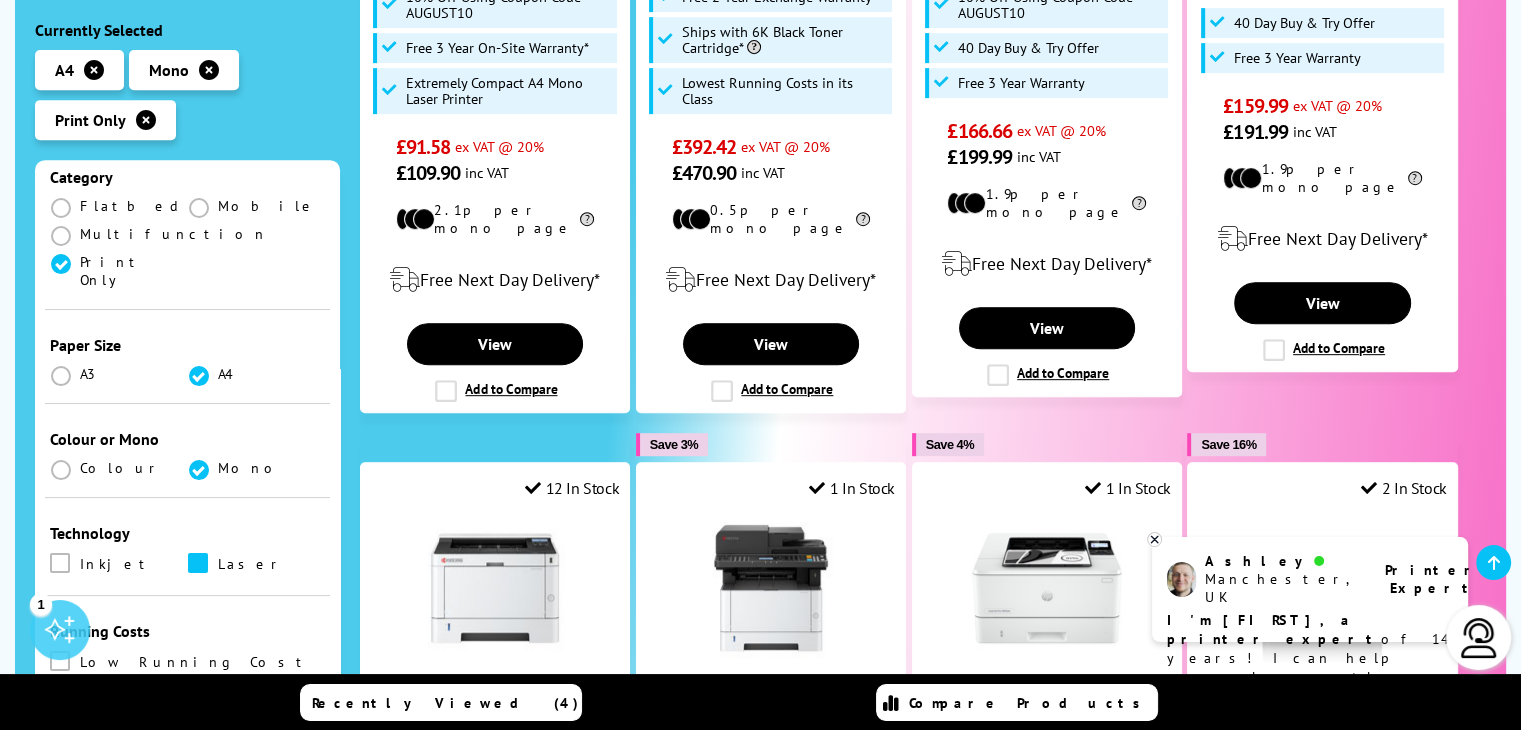 click at bounding box center (198, 563) 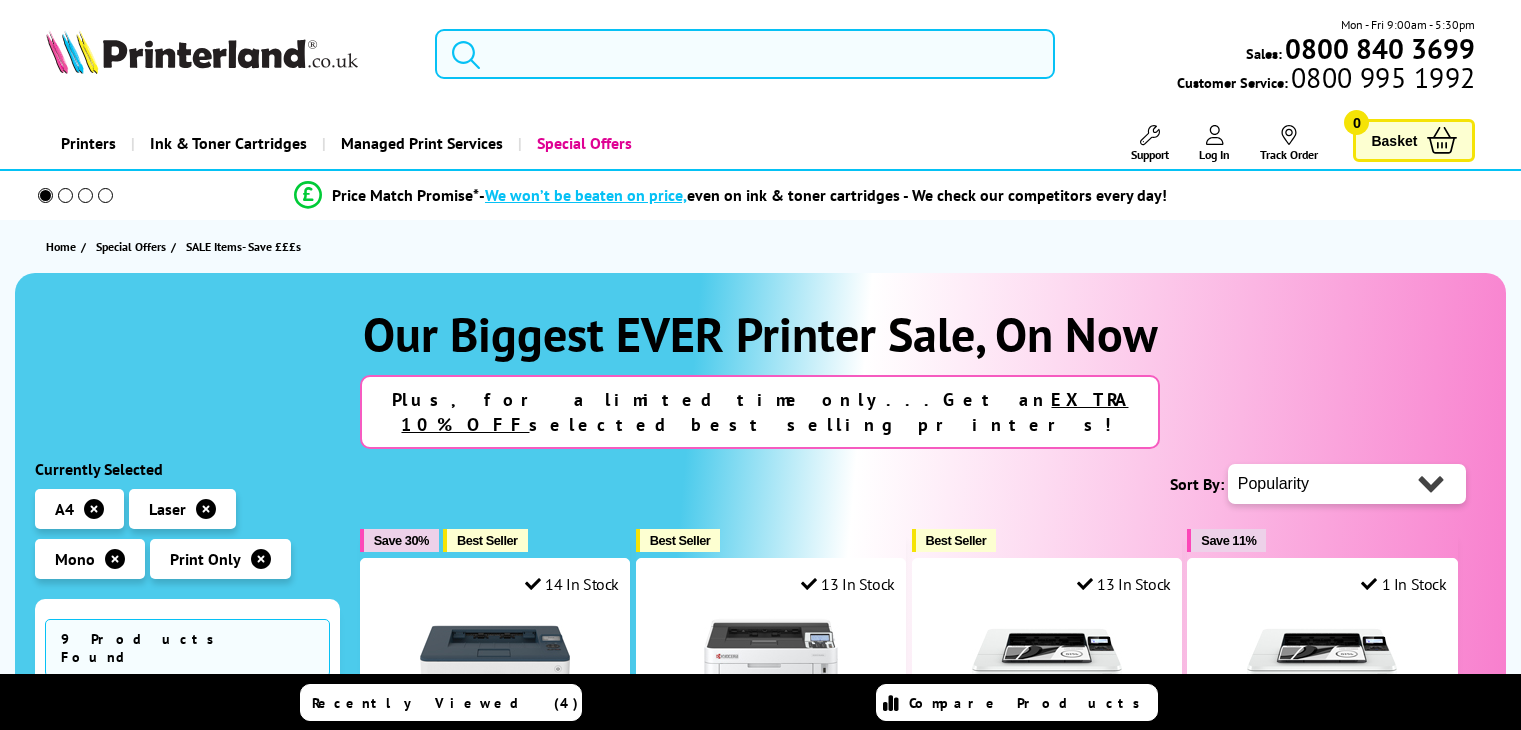 scroll, scrollTop: 0, scrollLeft: 0, axis: both 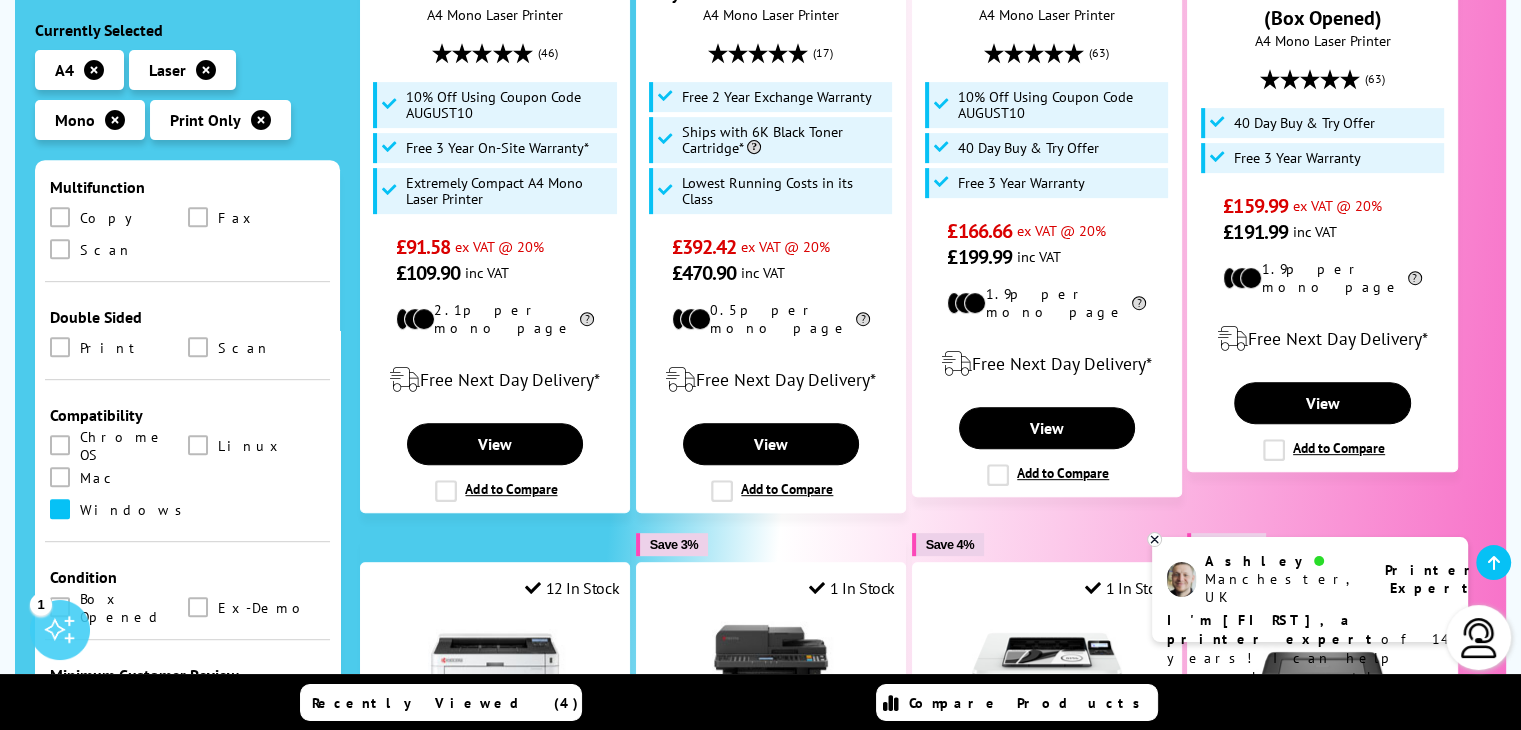 click at bounding box center [60, 509] 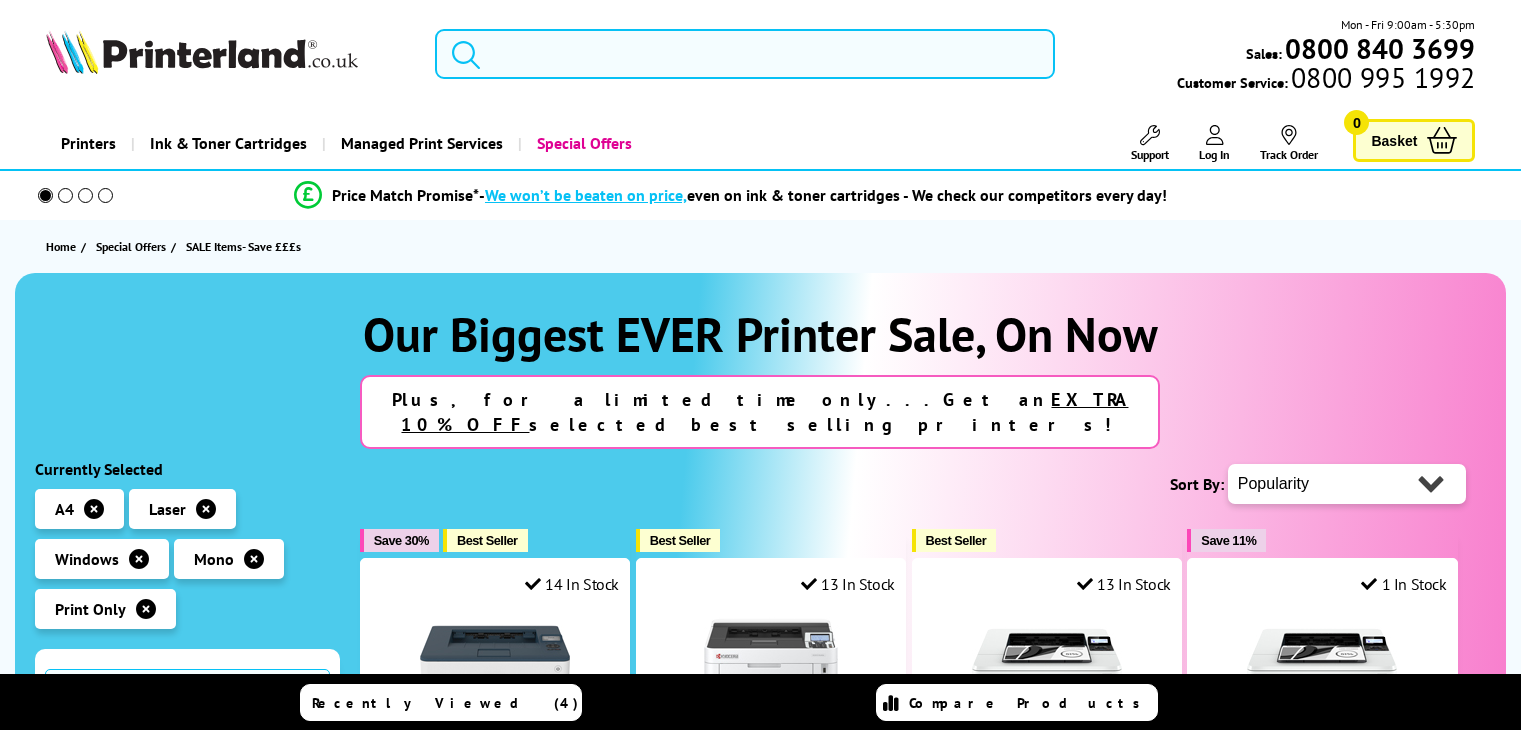 scroll, scrollTop: 0, scrollLeft: 0, axis: both 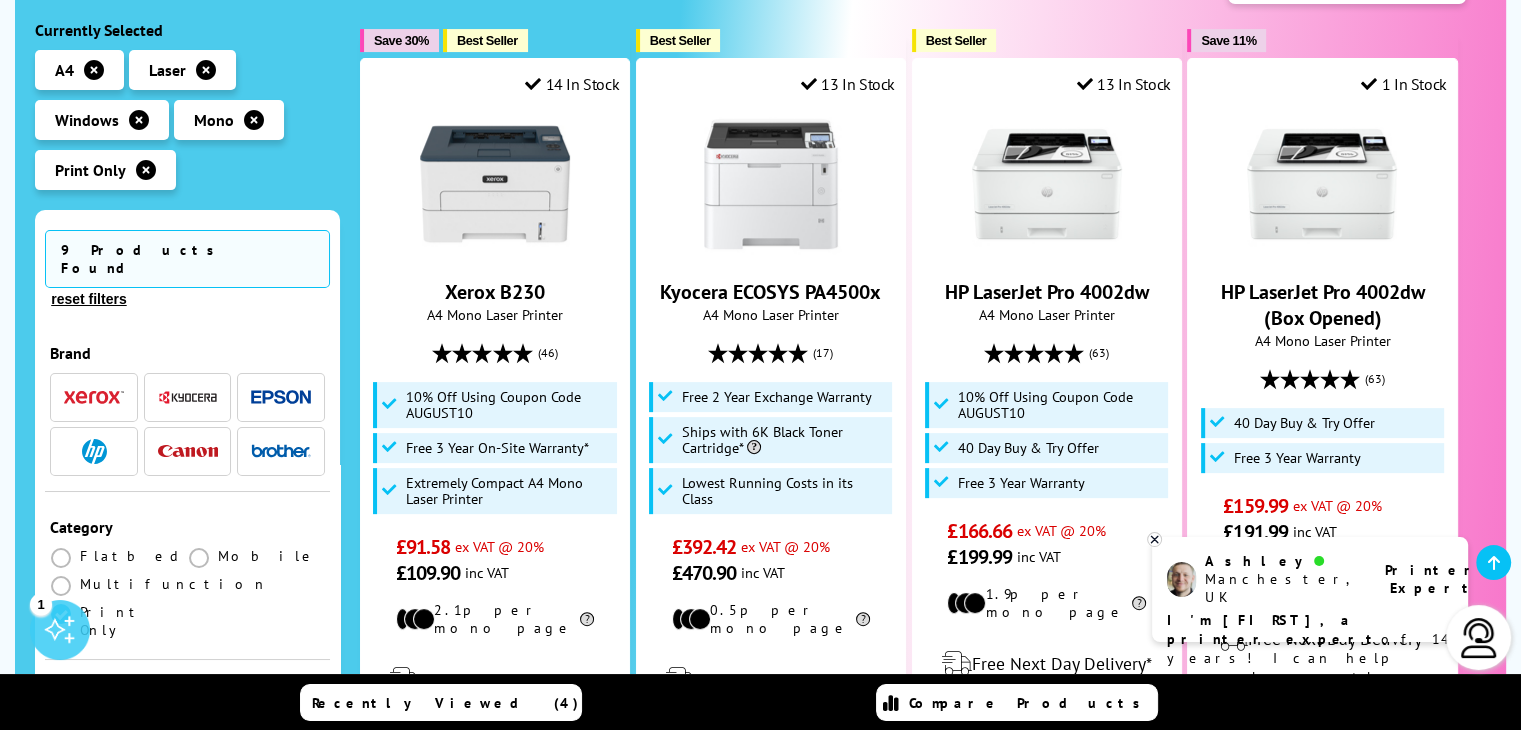 click on "Our Biggest EVER Printer Sale, On Now
Plus, for a limited time only...Get an  EXTRA 10% OFF  selected best selling printers!
--read more--
Currently Selected
A4
Laser
0" at bounding box center [760, 1057] 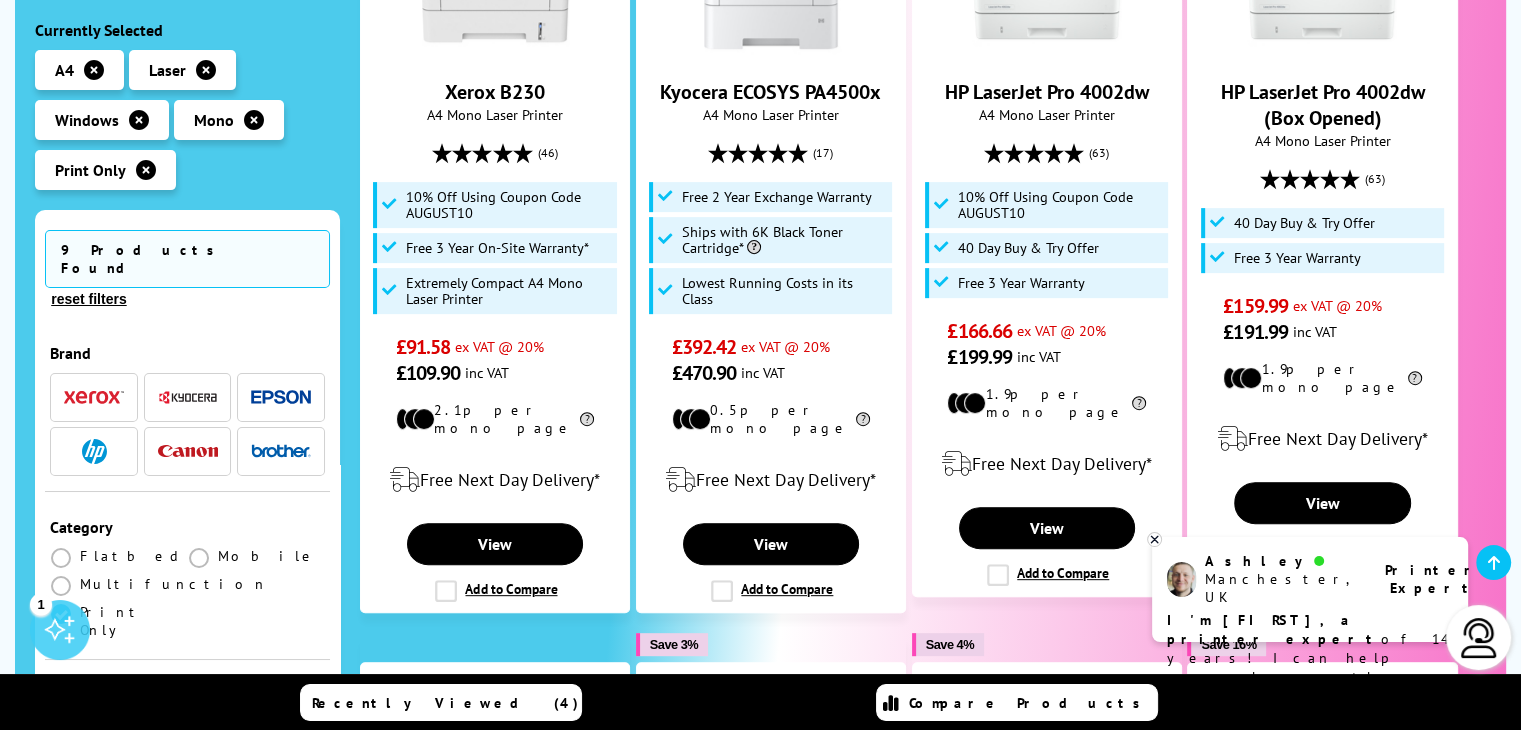 scroll, scrollTop: 800, scrollLeft: 0, axis: vertical 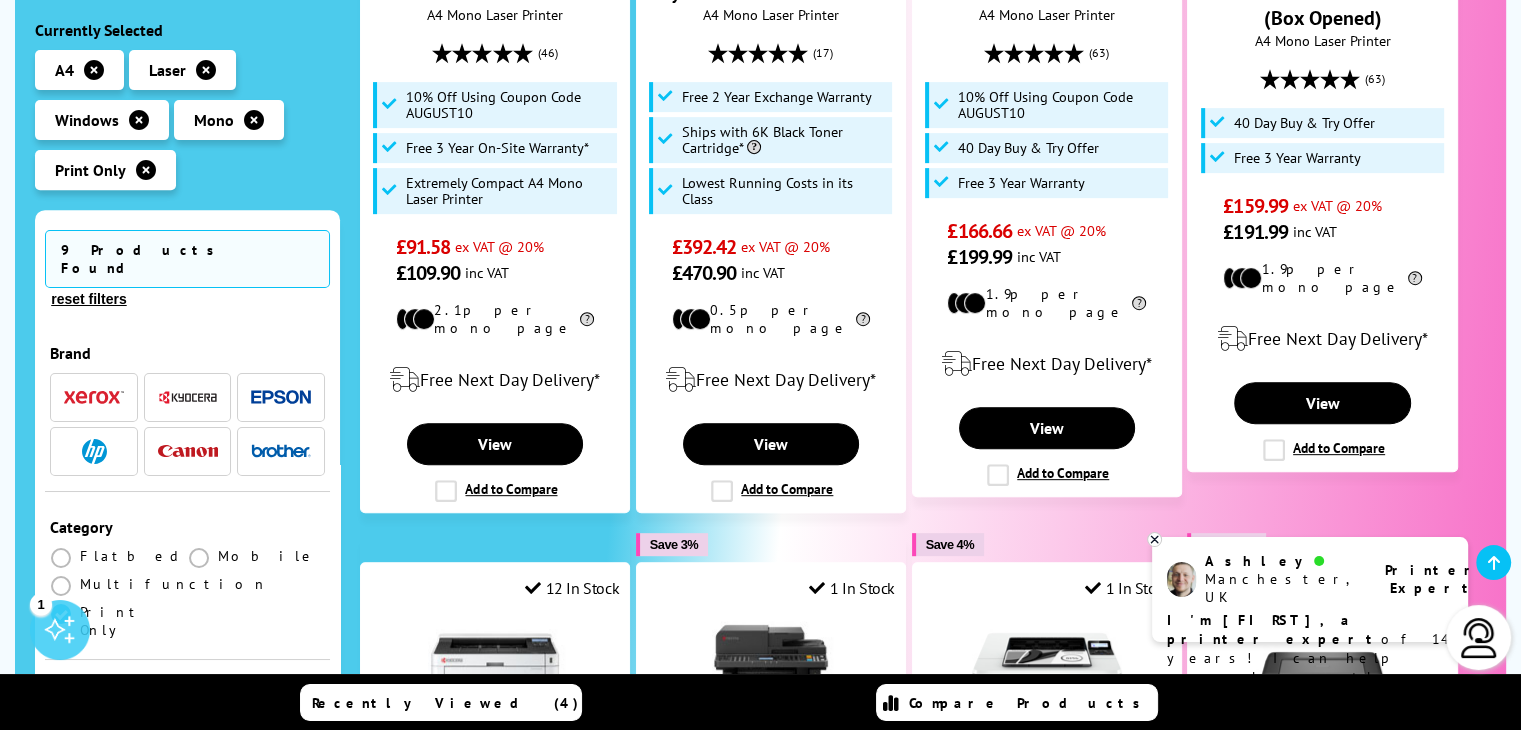 click 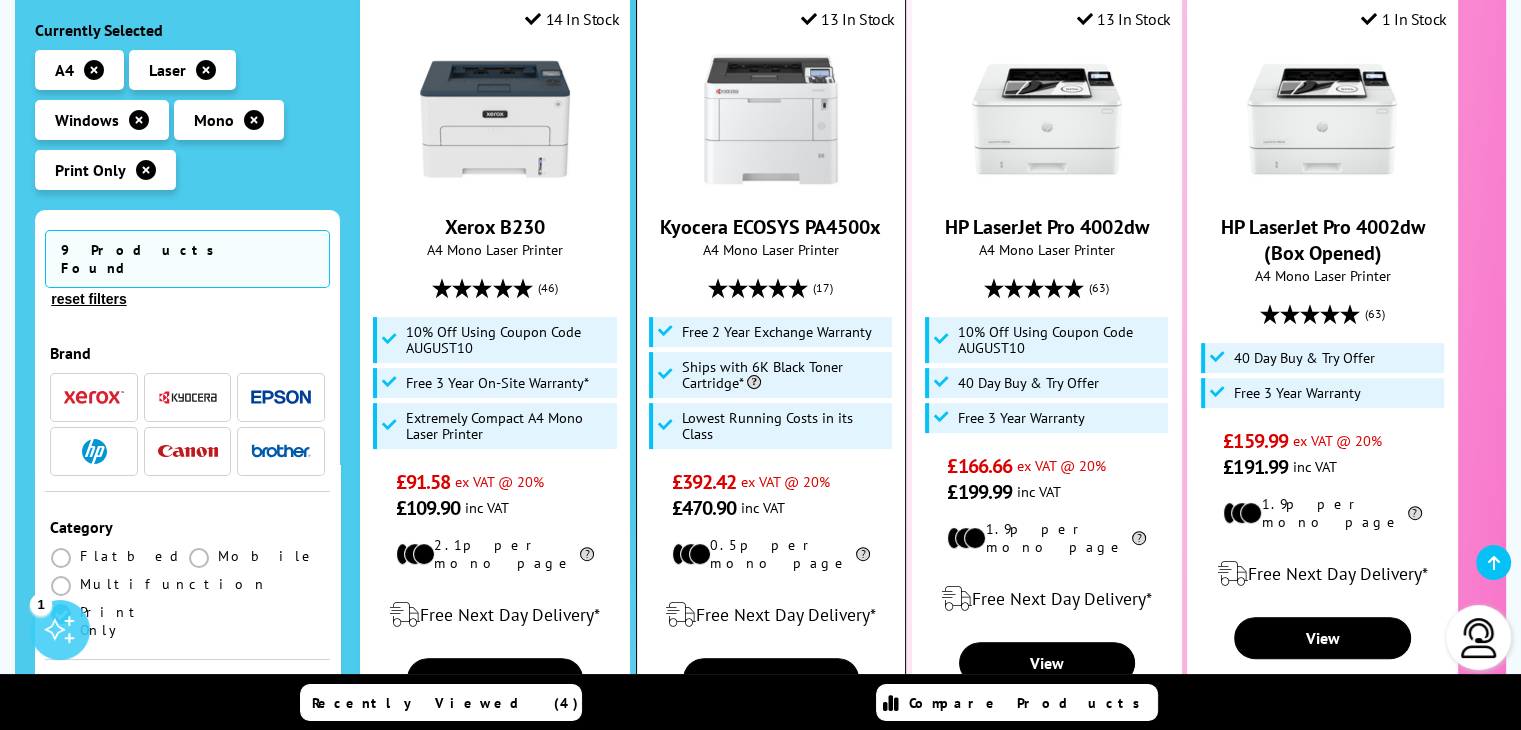 scroll, scrollTop: 600, scrollLeft: 0, axis: vertical 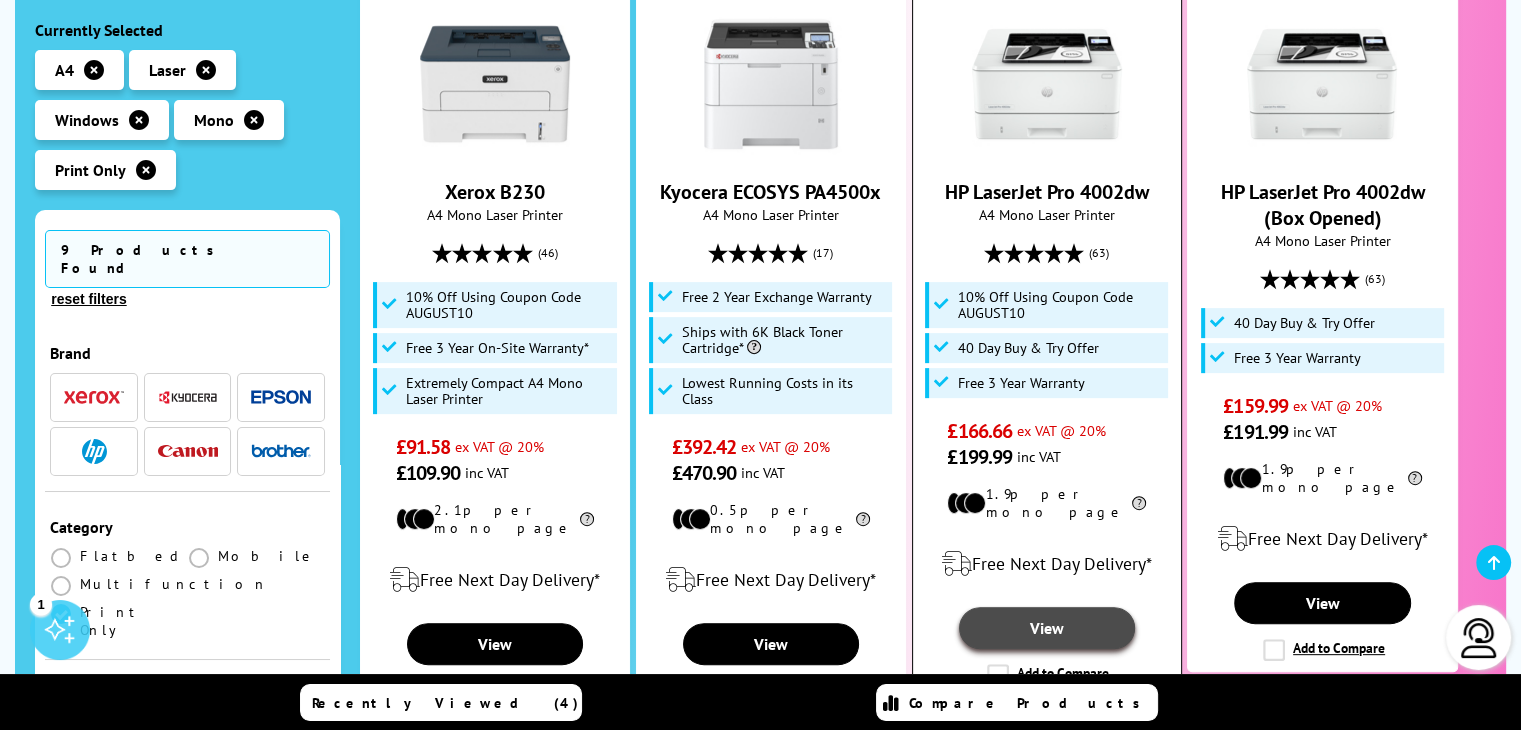 click on "View" at bounding box center (1047, 628) 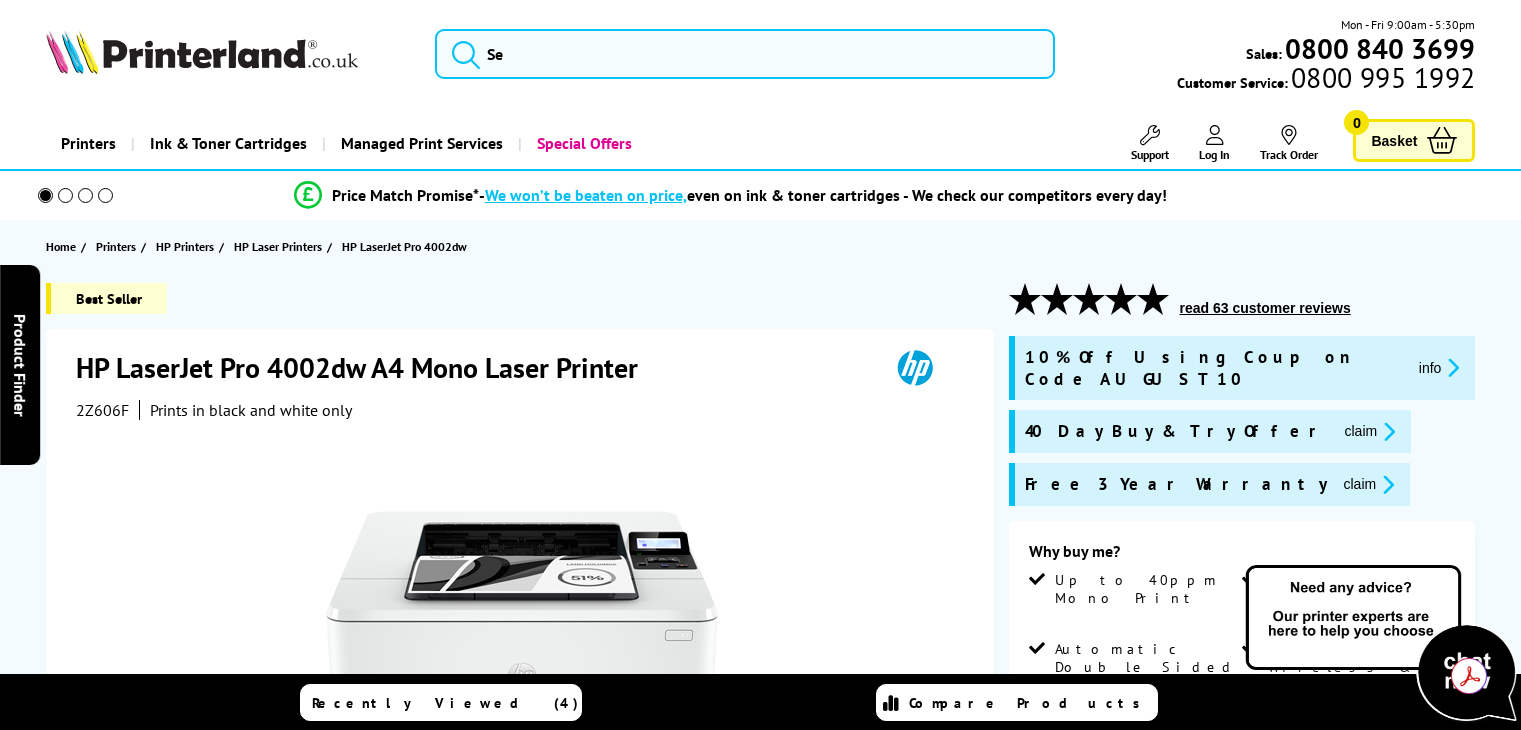 scroll, scrollTop: 0, scrollLeft: 0, axis: both 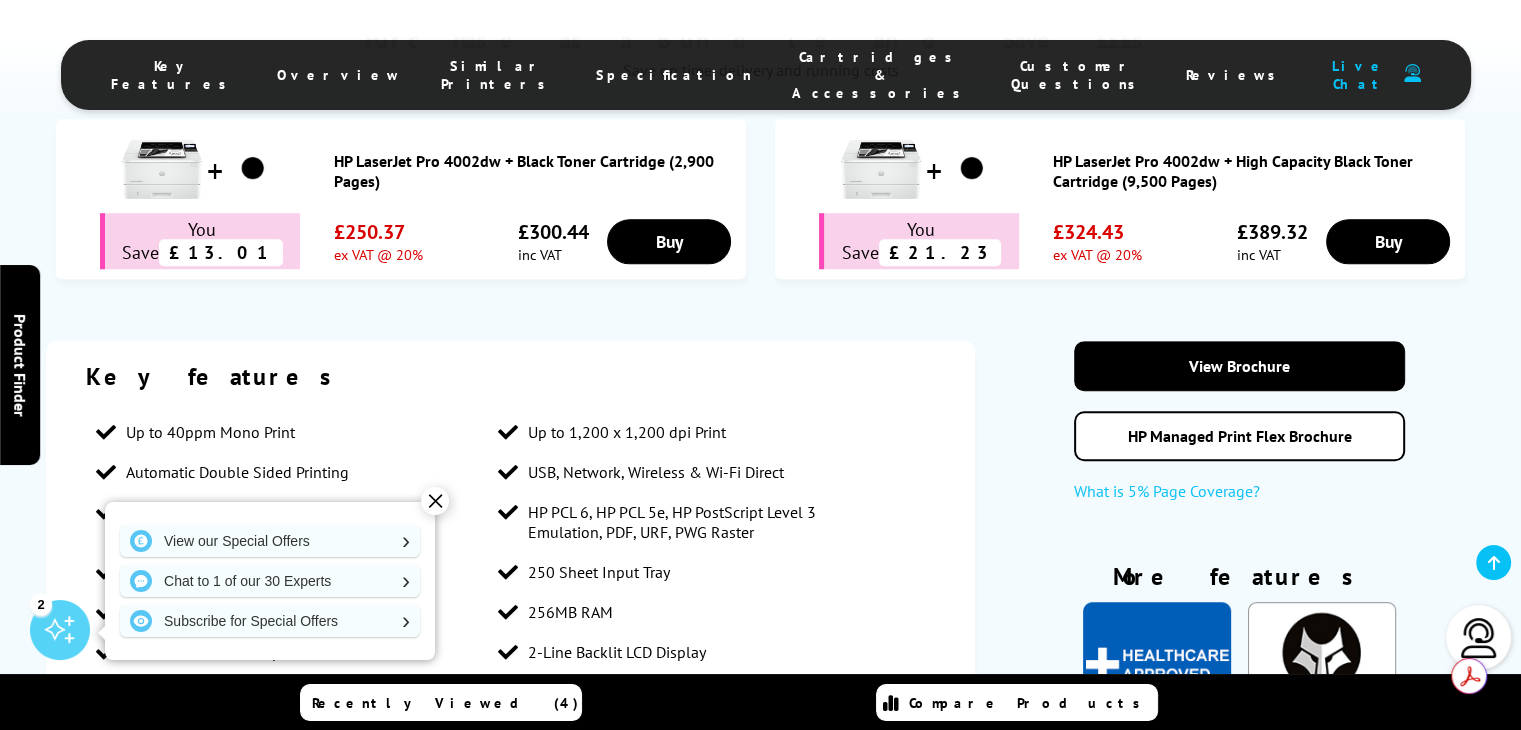 click on "✕" at bounding box center [435, 501] 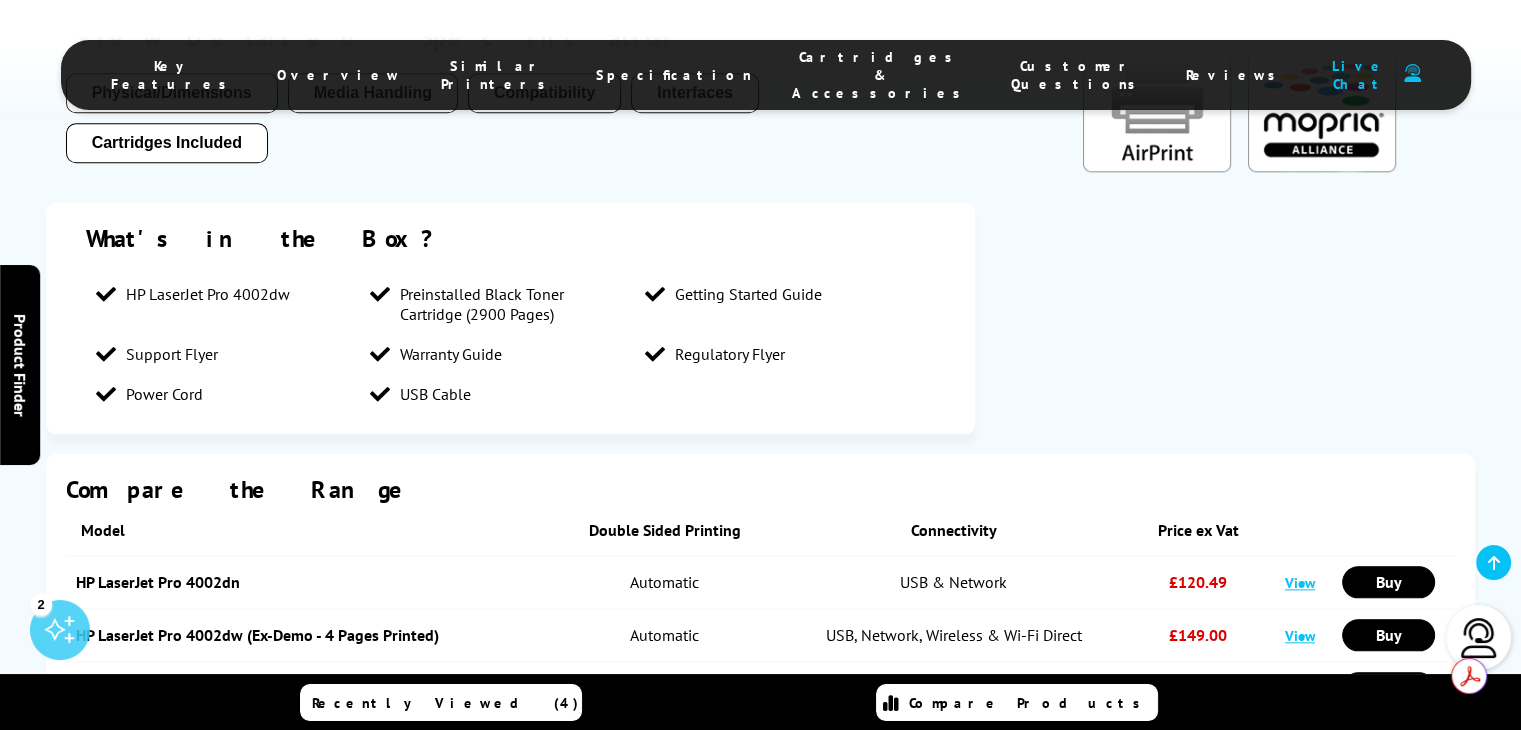 scroll, scrollTop: 2200, scrollLeft: 0, axis: vertical 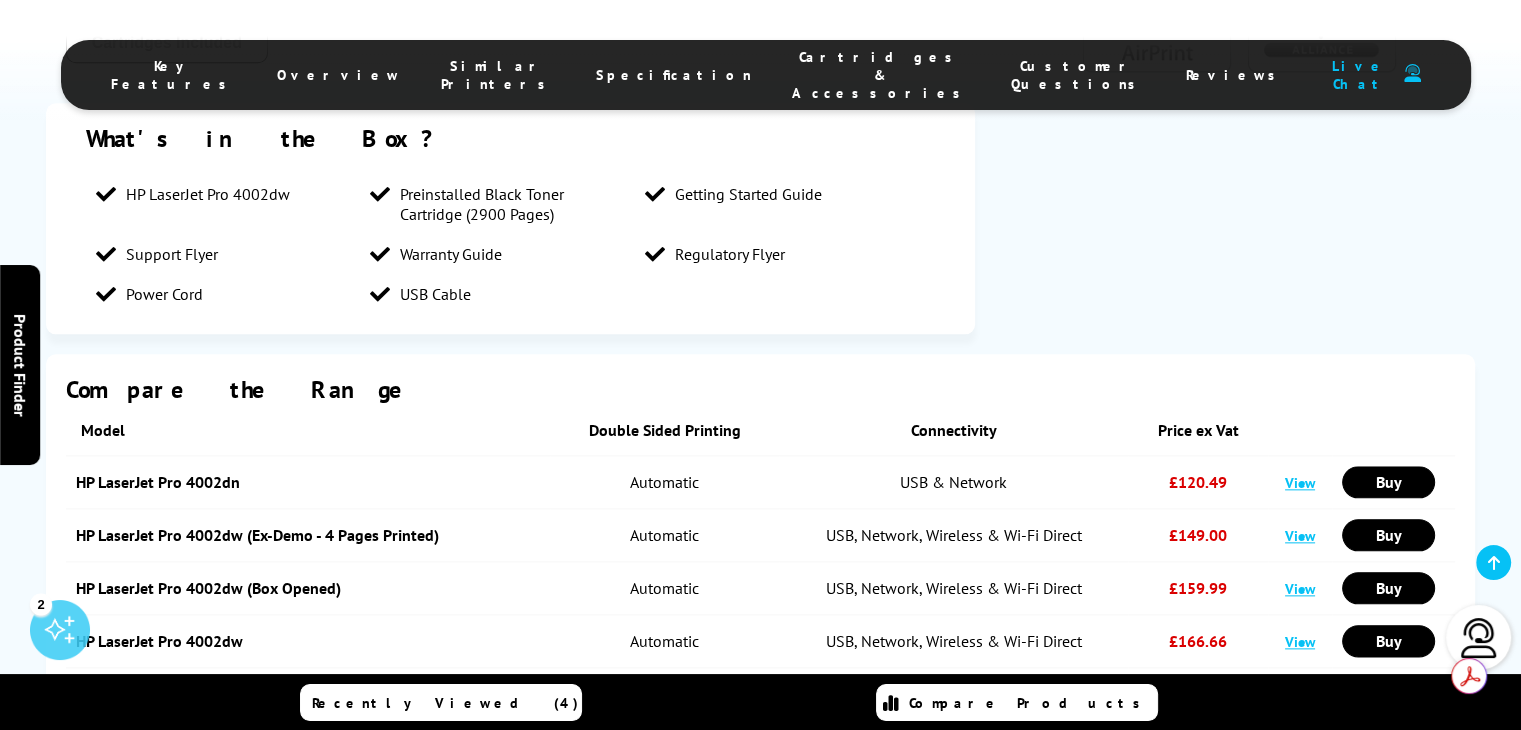 click on "View" at bounding box center [1300, 588] 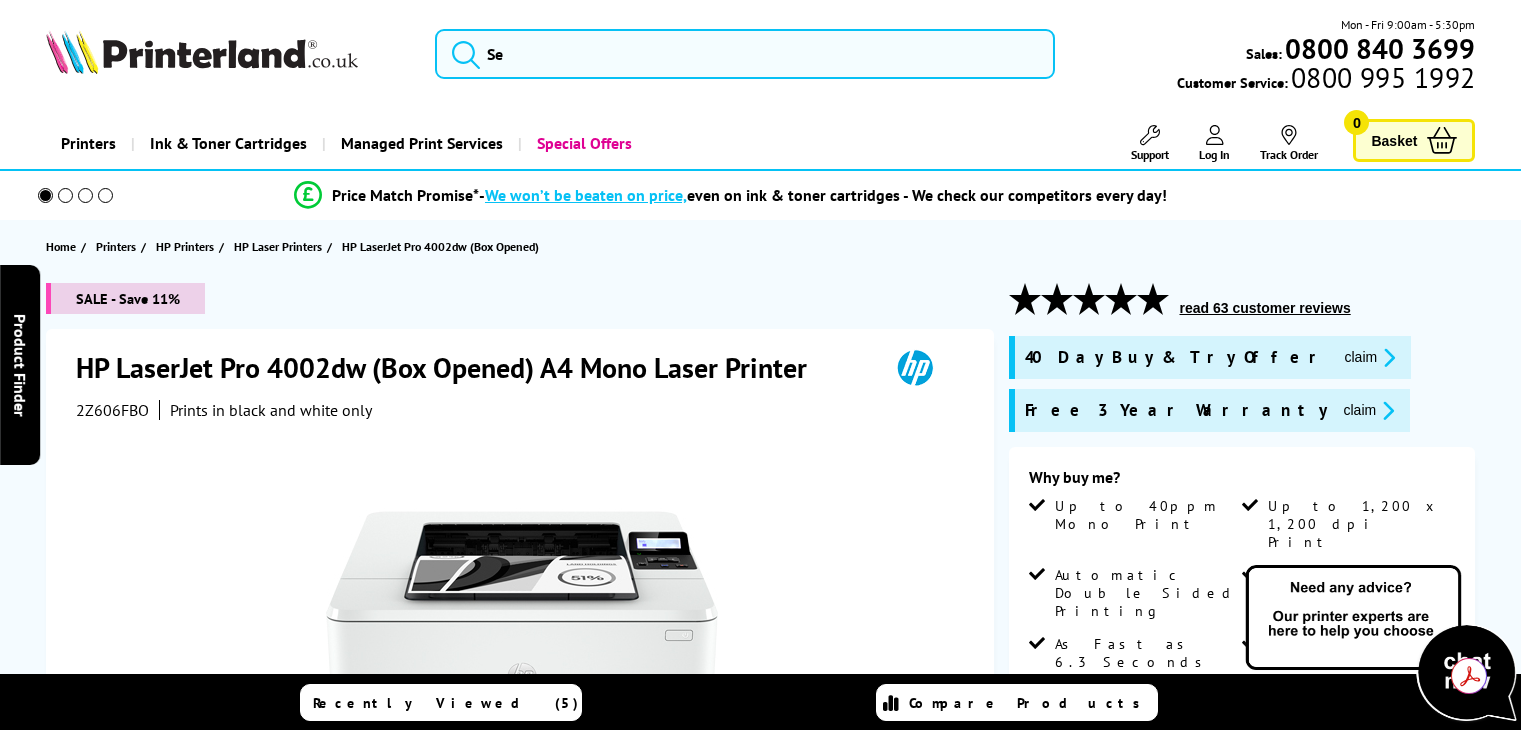 scroll, scrollTop: 0, scrollLeft: 0, axis: both 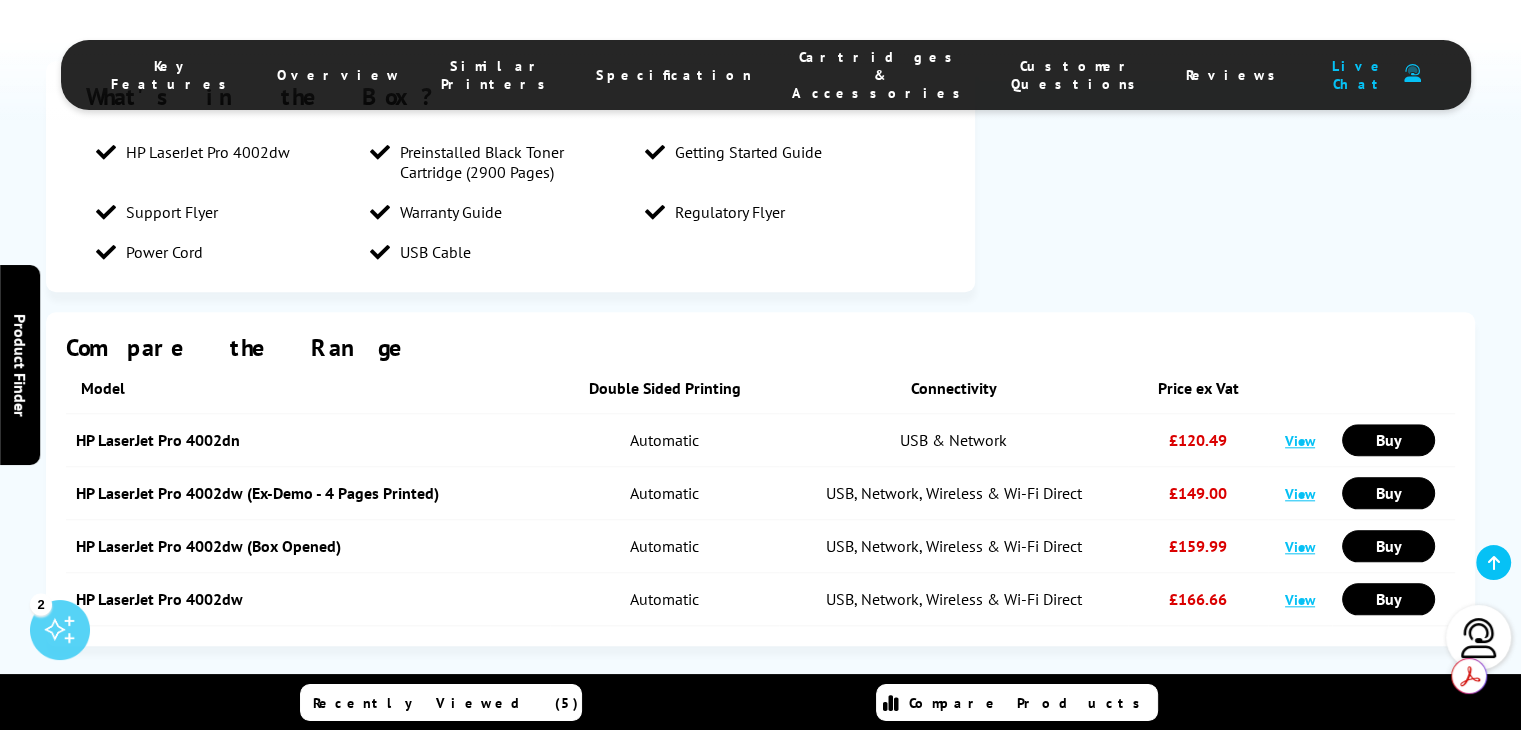 drag, startPoint x: 739, startPoint y: 569, endPoint x: 461, endPoint y: 563, distance: 278.06473 